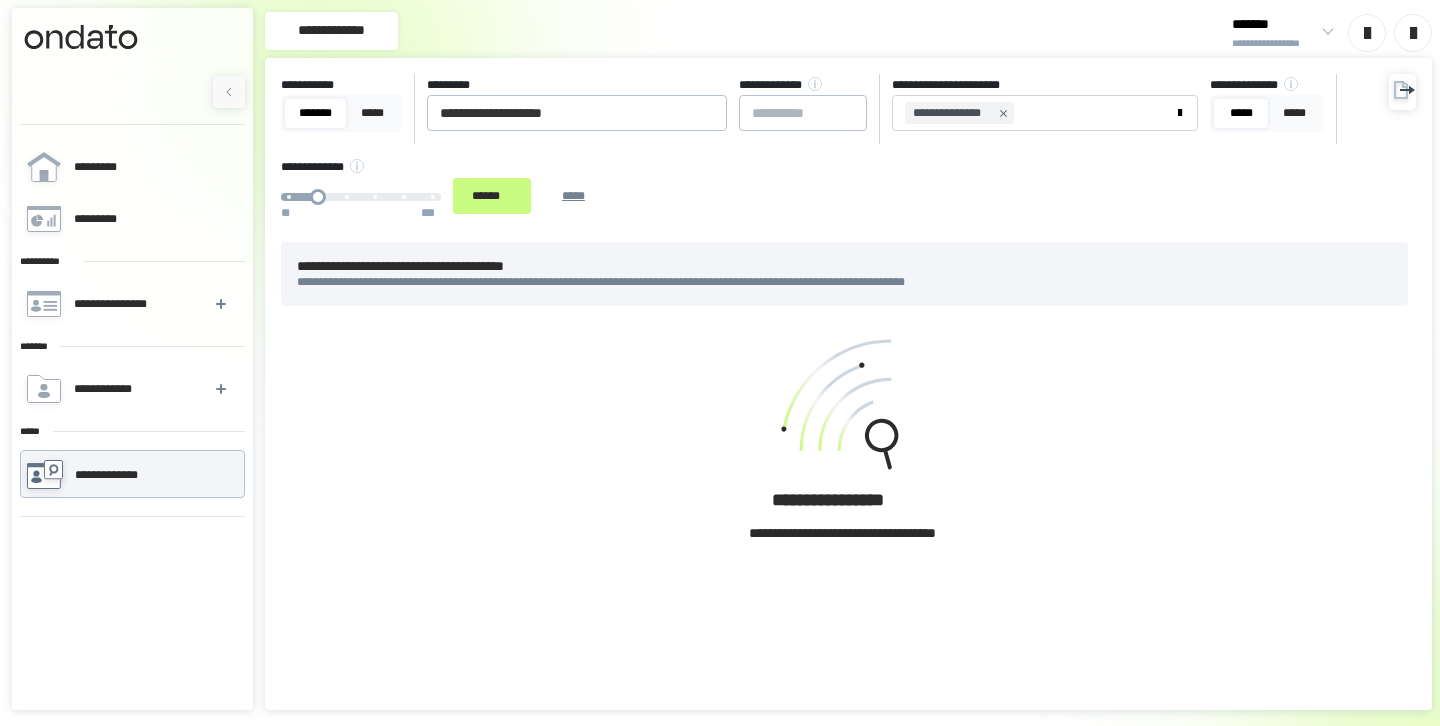 scroll, scrollTop: 0, scrollLeft: 0, axis: both 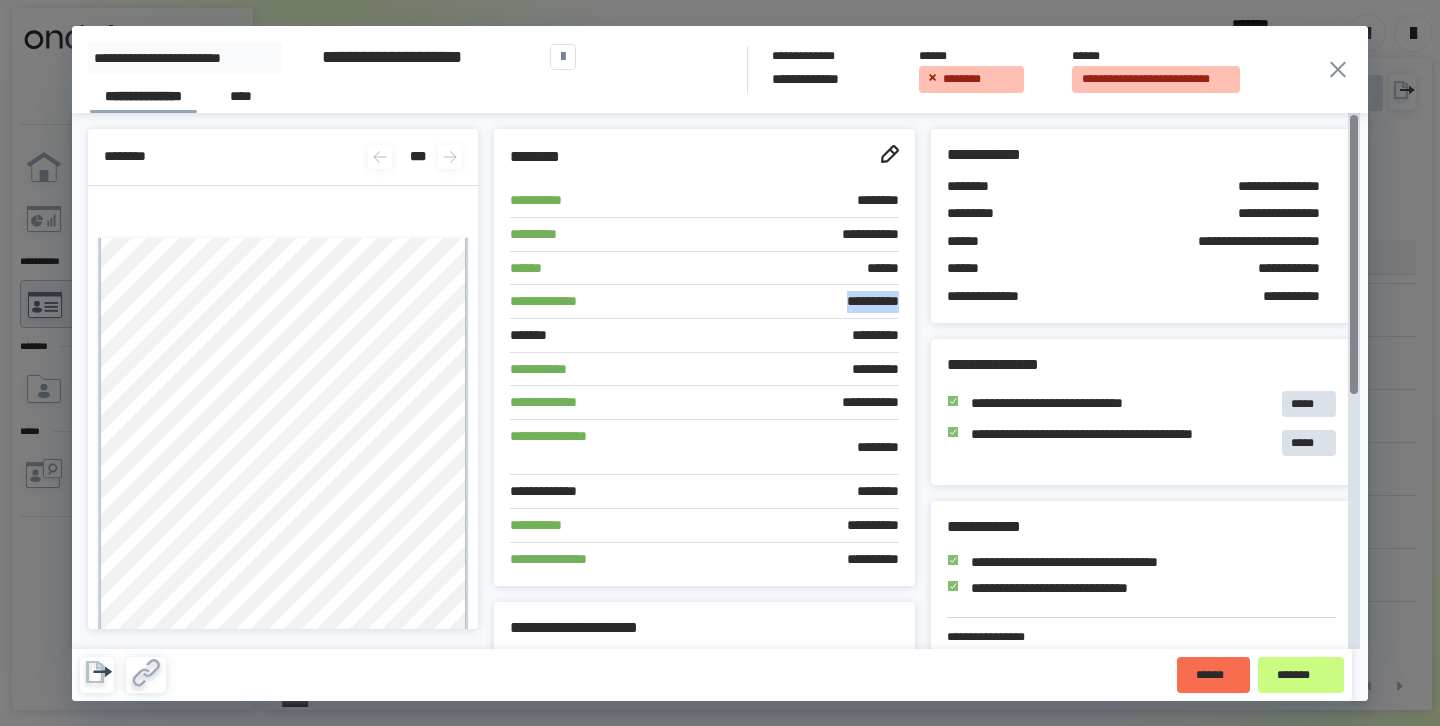 click on "**********" at bounding box center [771, 302] 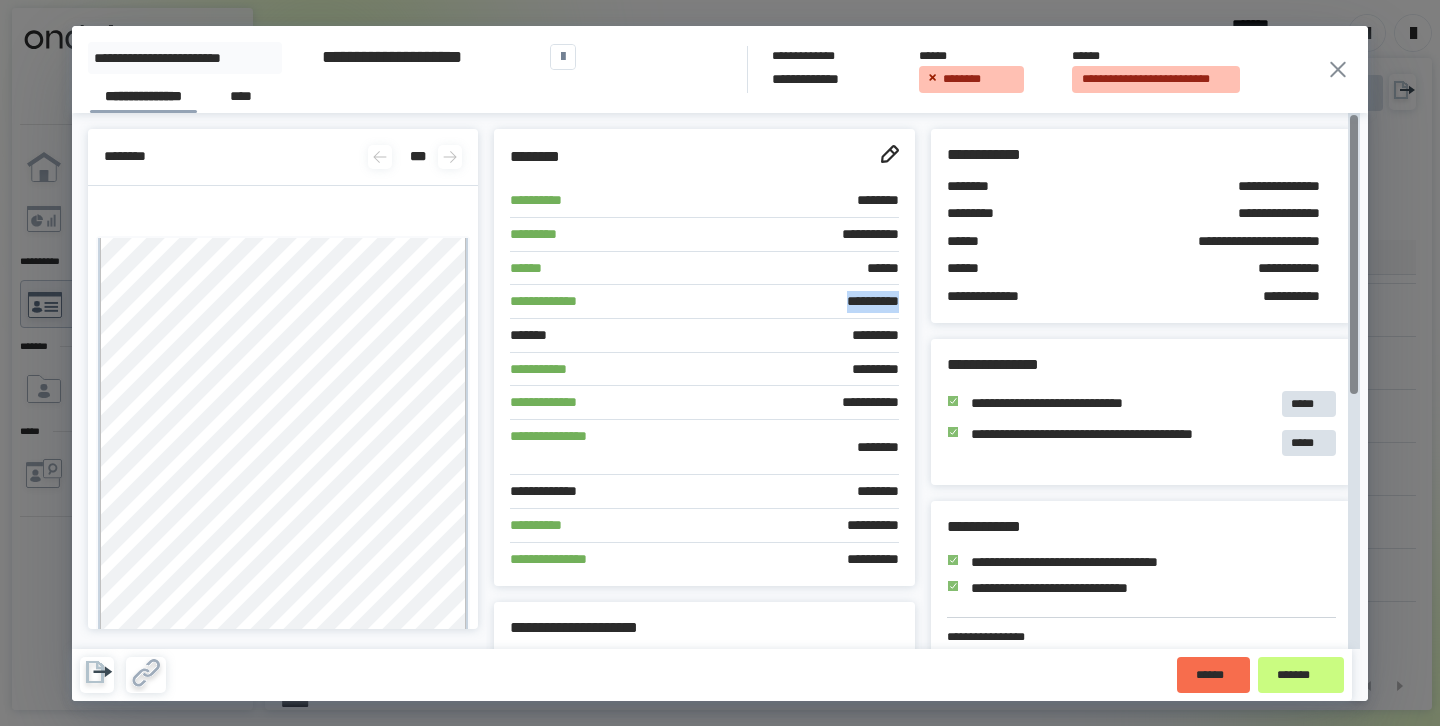 drag, startPoint x: 804, startPoint y: 297, endPoint x: 915, endPoint y: 296, distance: 111.0045 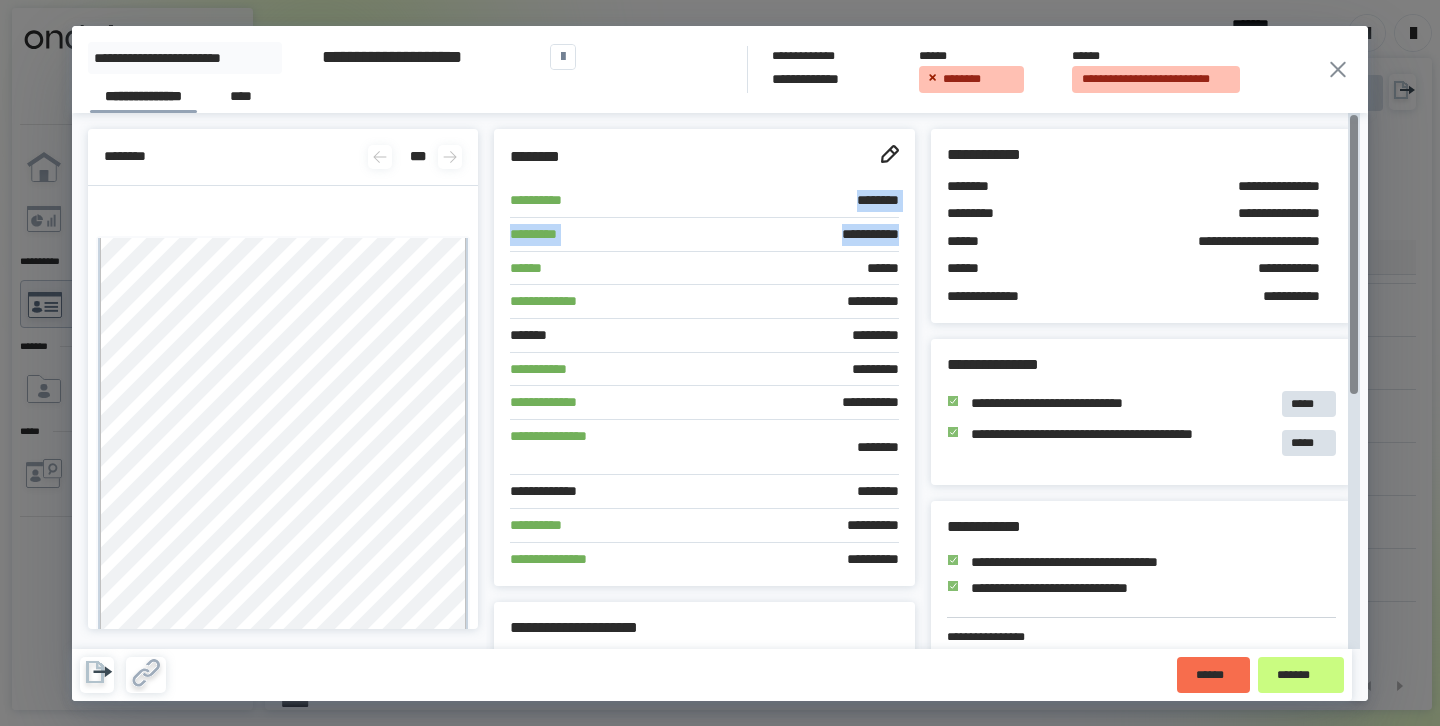 drag, startPoint x: 835, startPoint y: 201, endPoint x: 895, endPoint y: 233, distance: 68 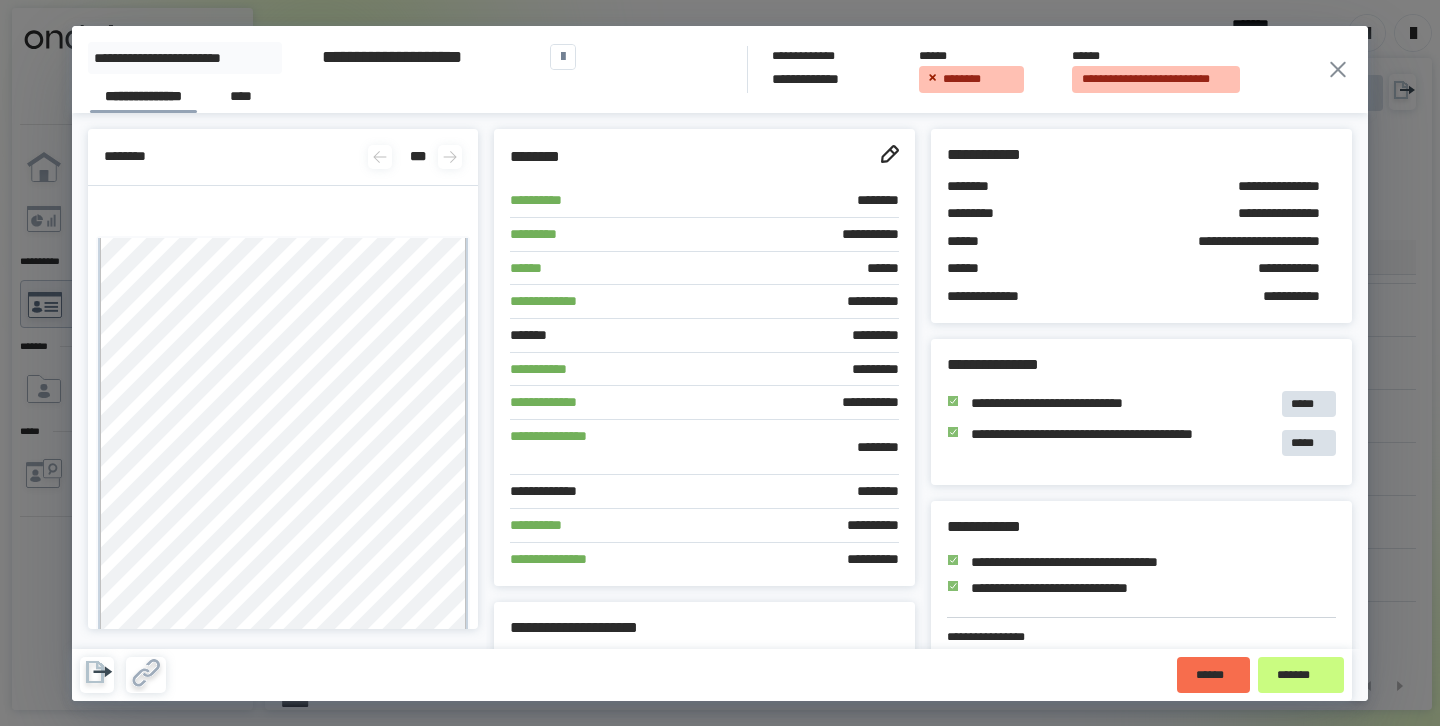 click 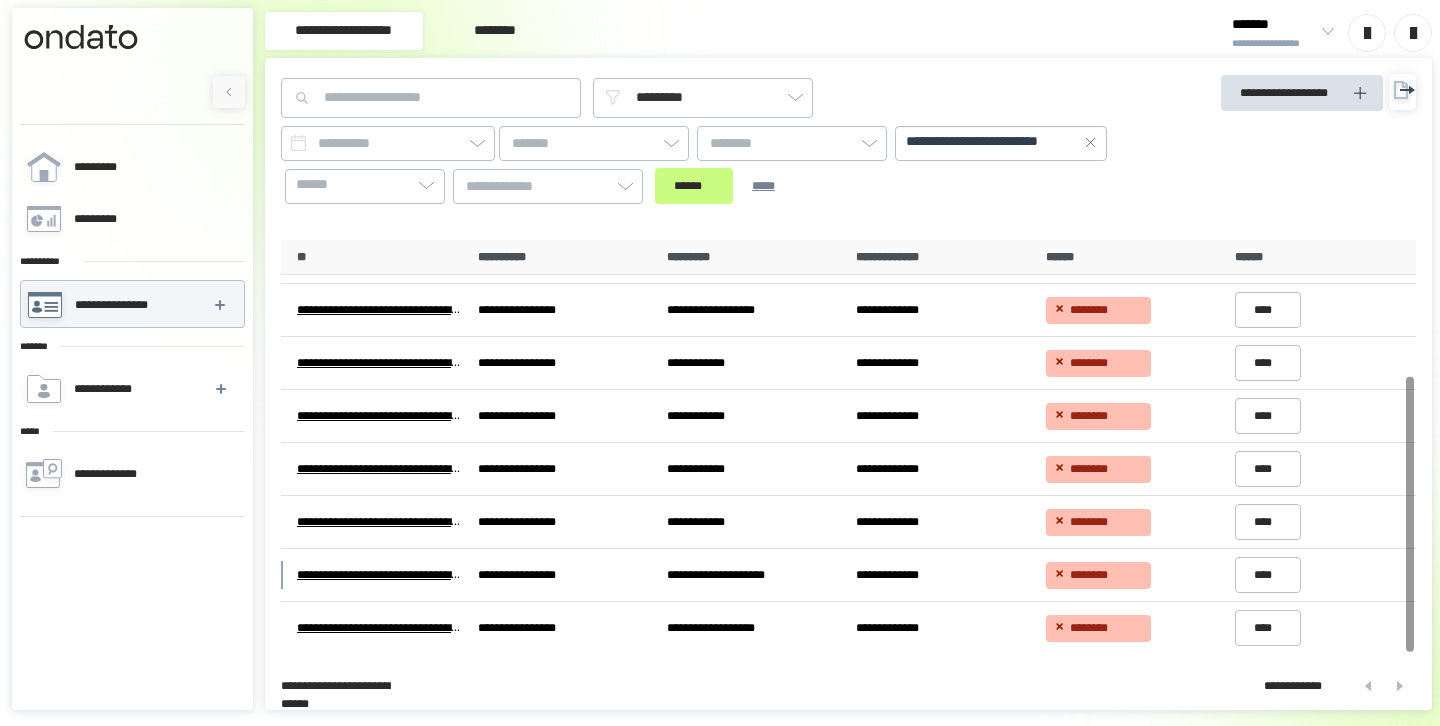 scroll, scrollTop: 0, scrollLeft: 0, axis: both 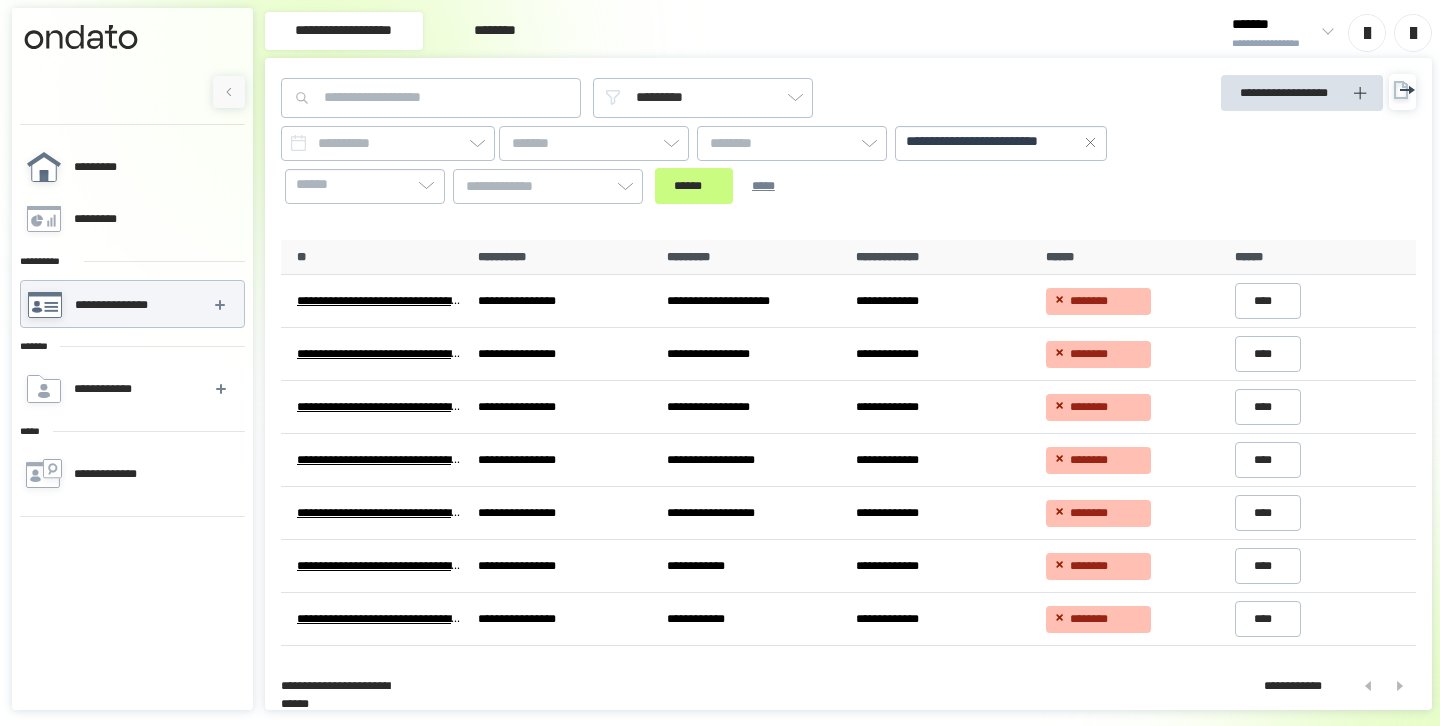 click on "*********" at bounding box center (131, 167) 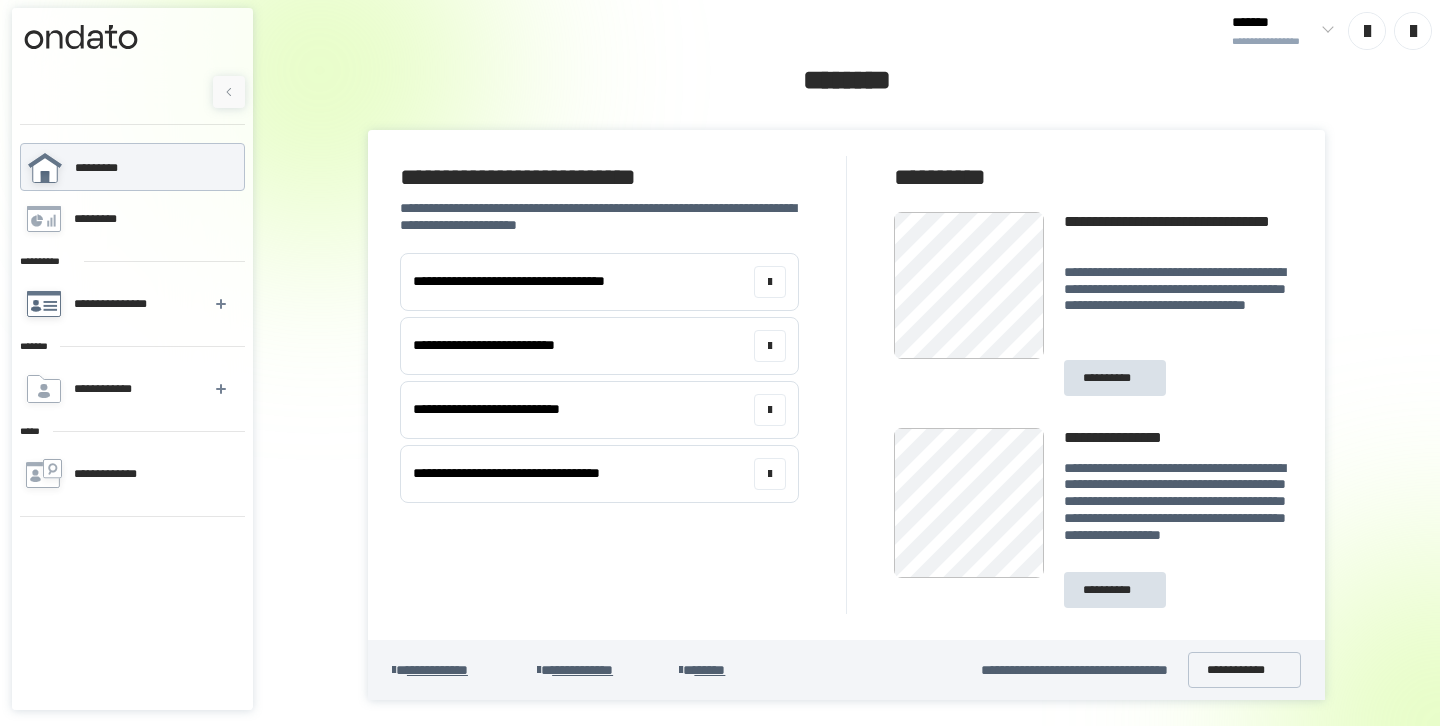 click on "**********" at bounding box center (114, 304) 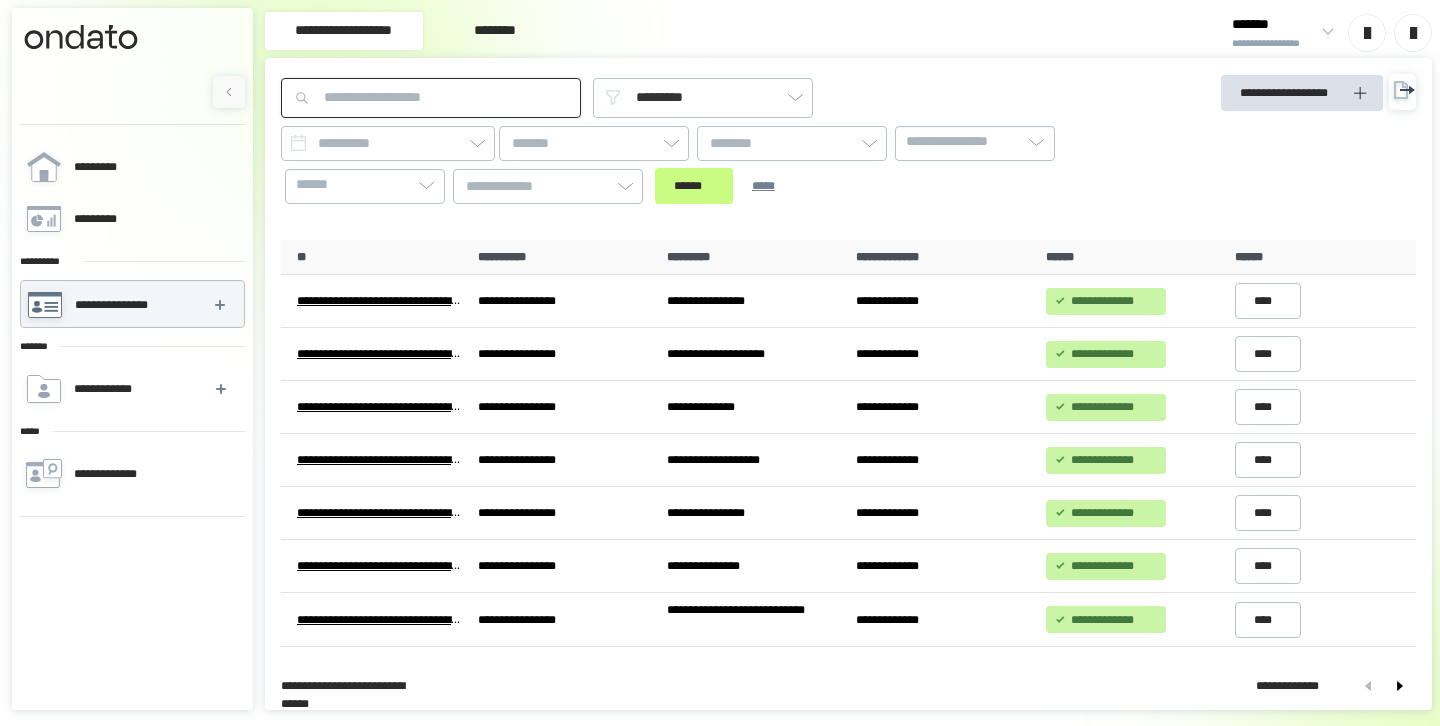 click at bounding box center (431, 98) 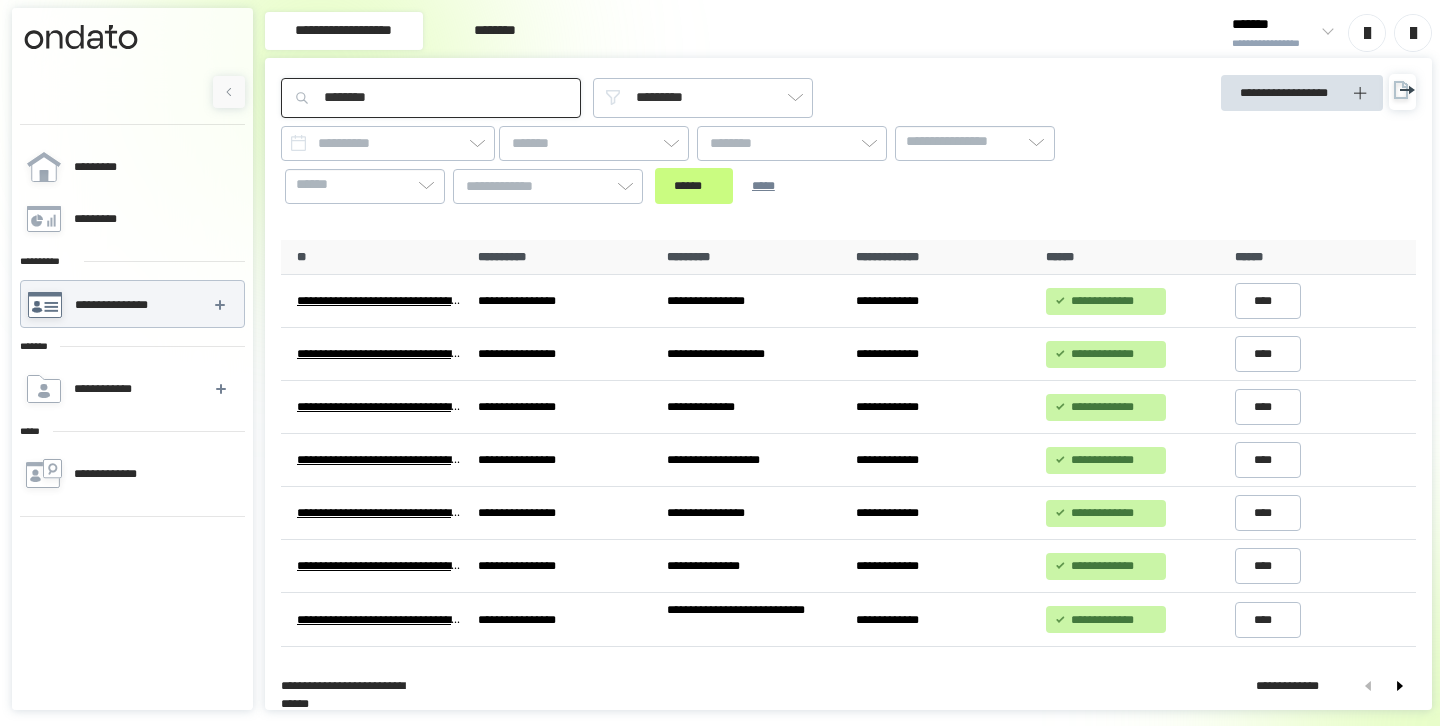 type on "********" 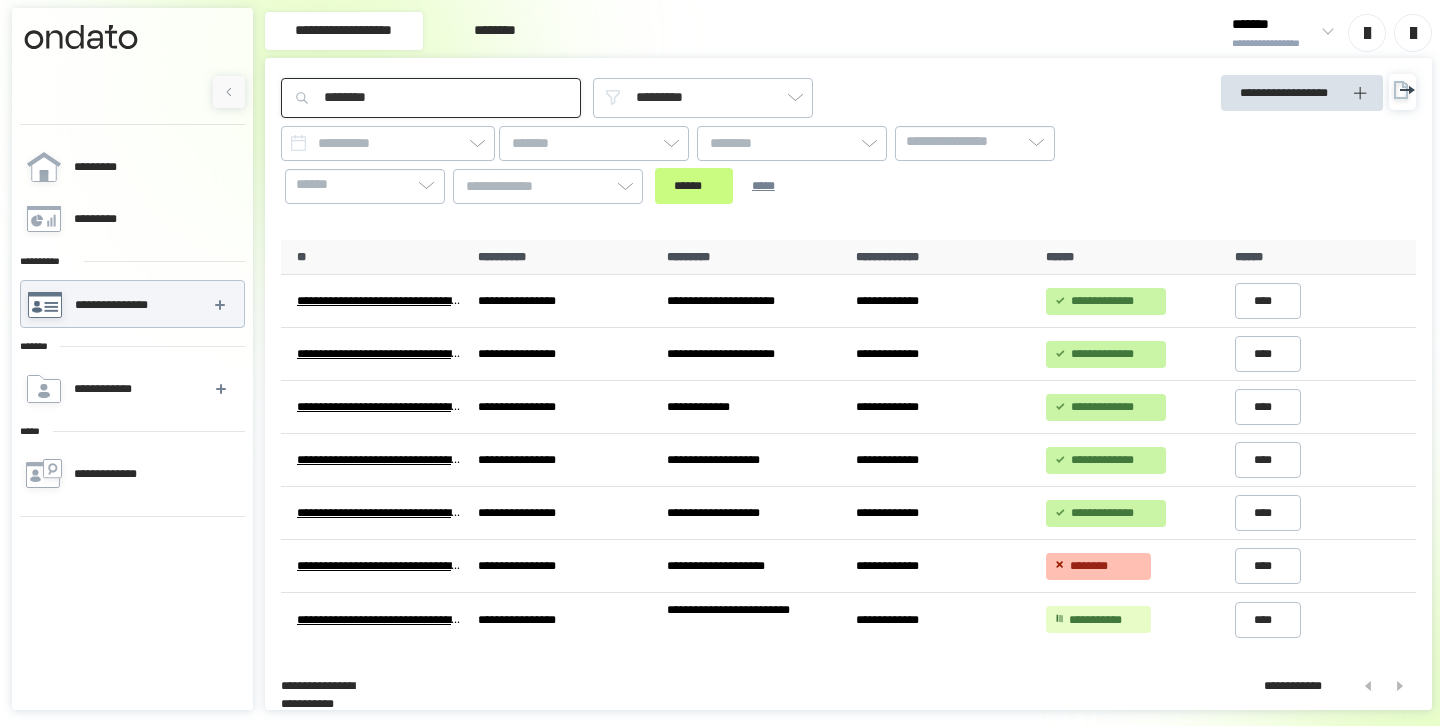 click on "********" at bounding box center (431, 98) 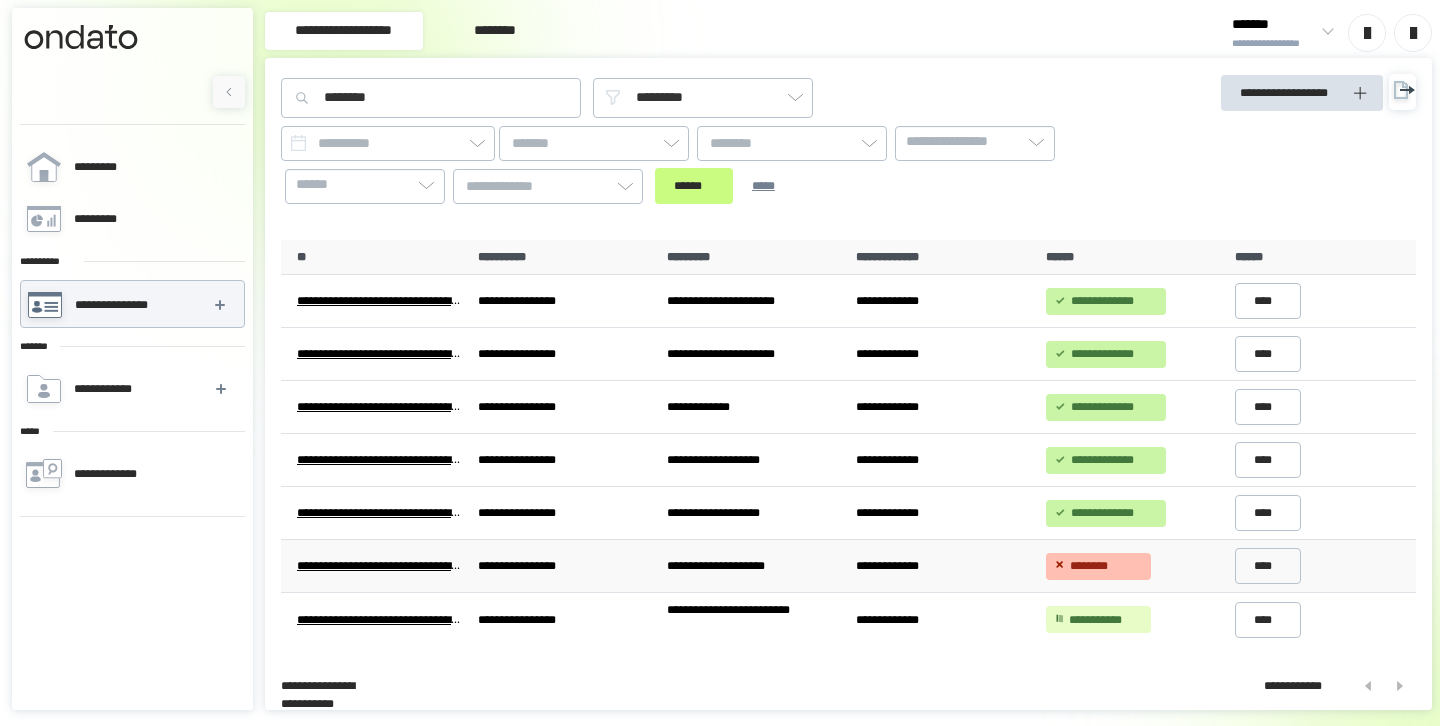 click on "**********" at bounding box center [753, 566] 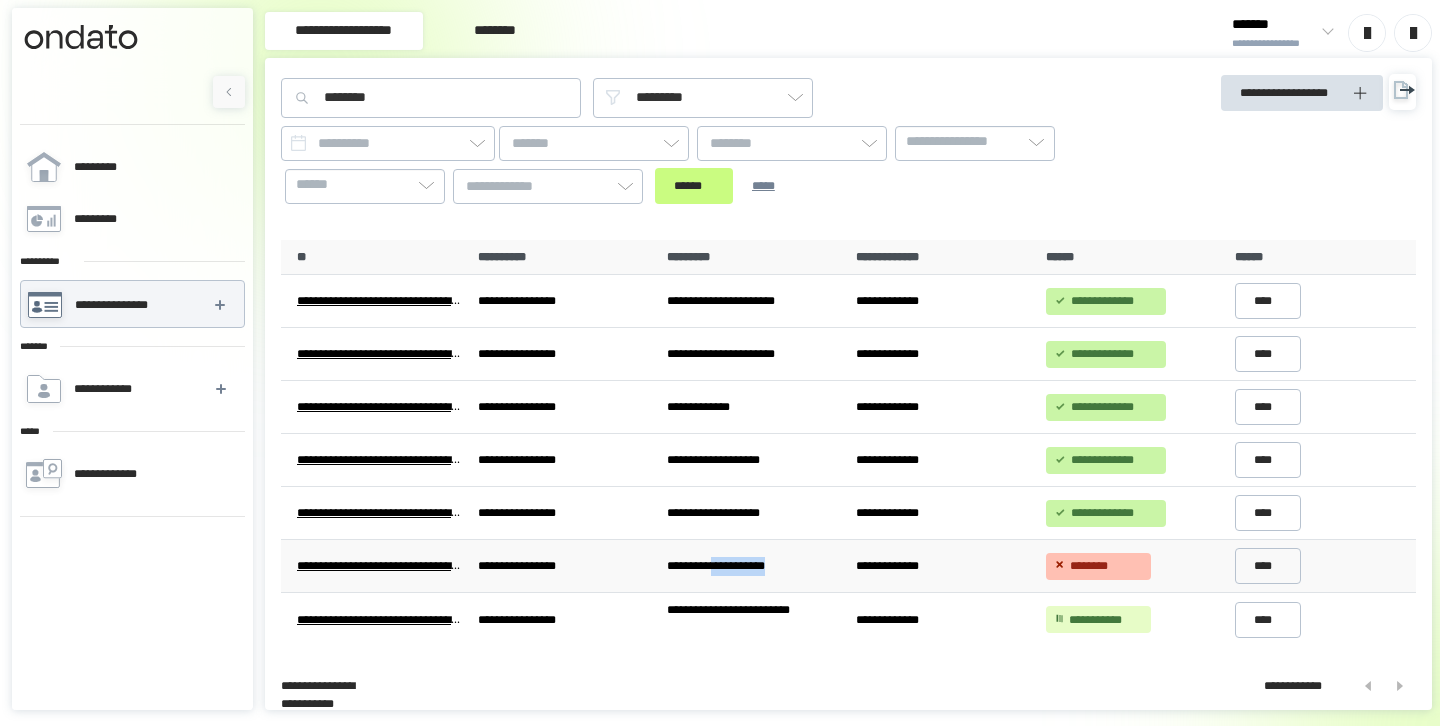 click on "**********" at bounding box center (753, 566) 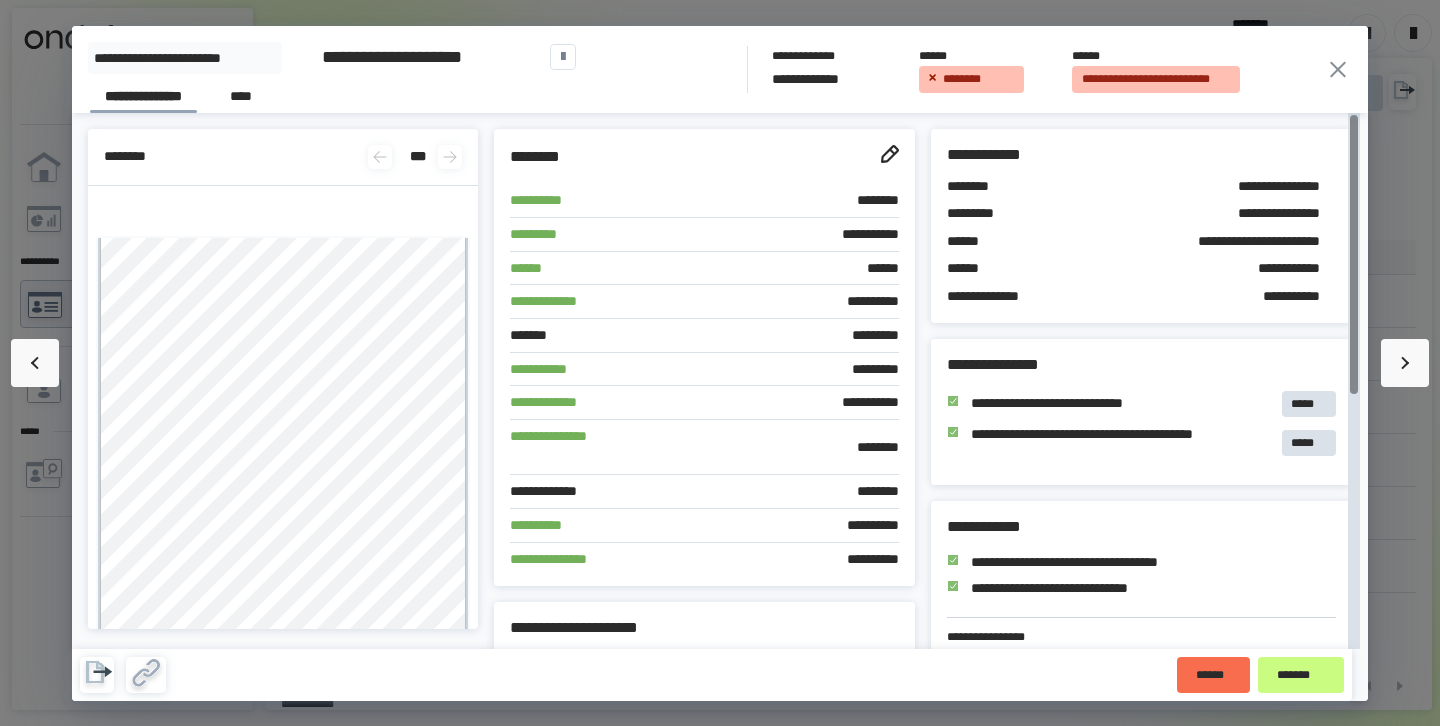 click 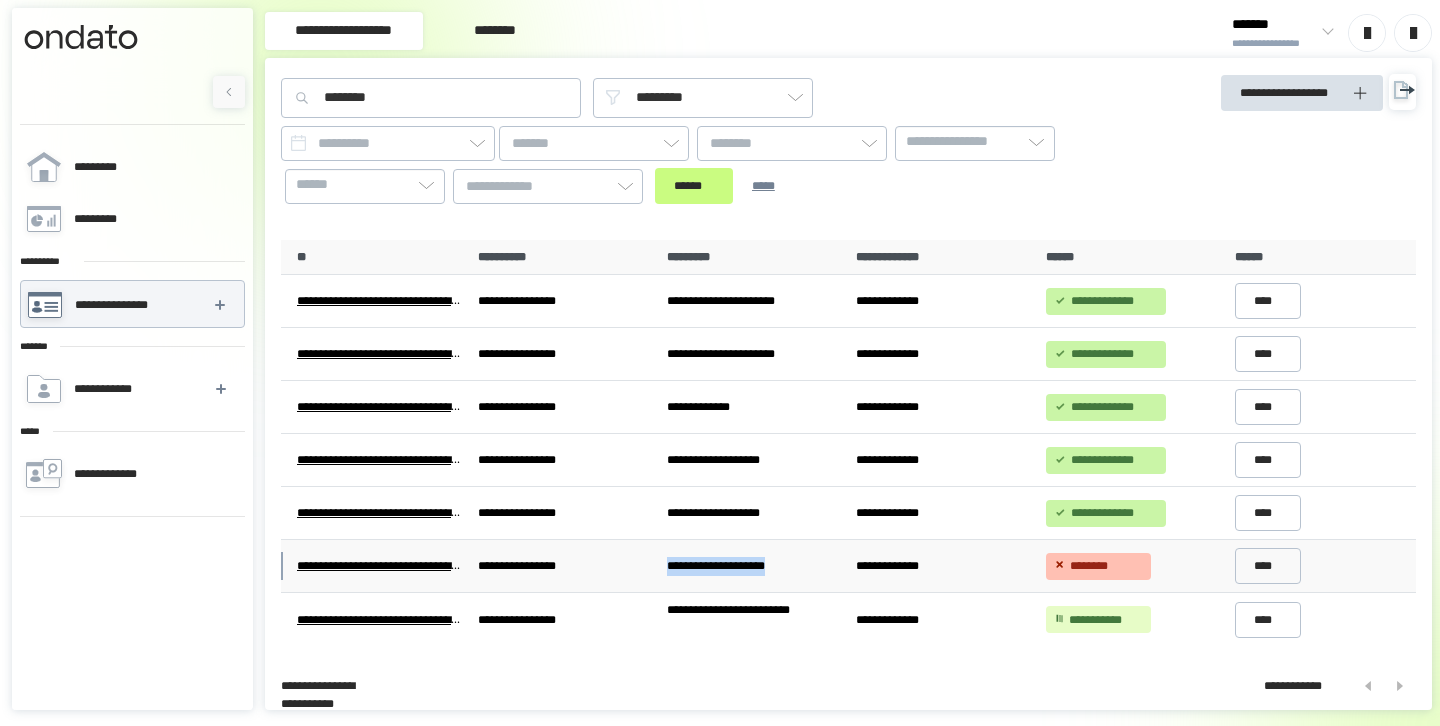drag, startPoint x: 675, startPoint y: 568, endPoint x: 831, endPoint y: 566, distance: 156.01282 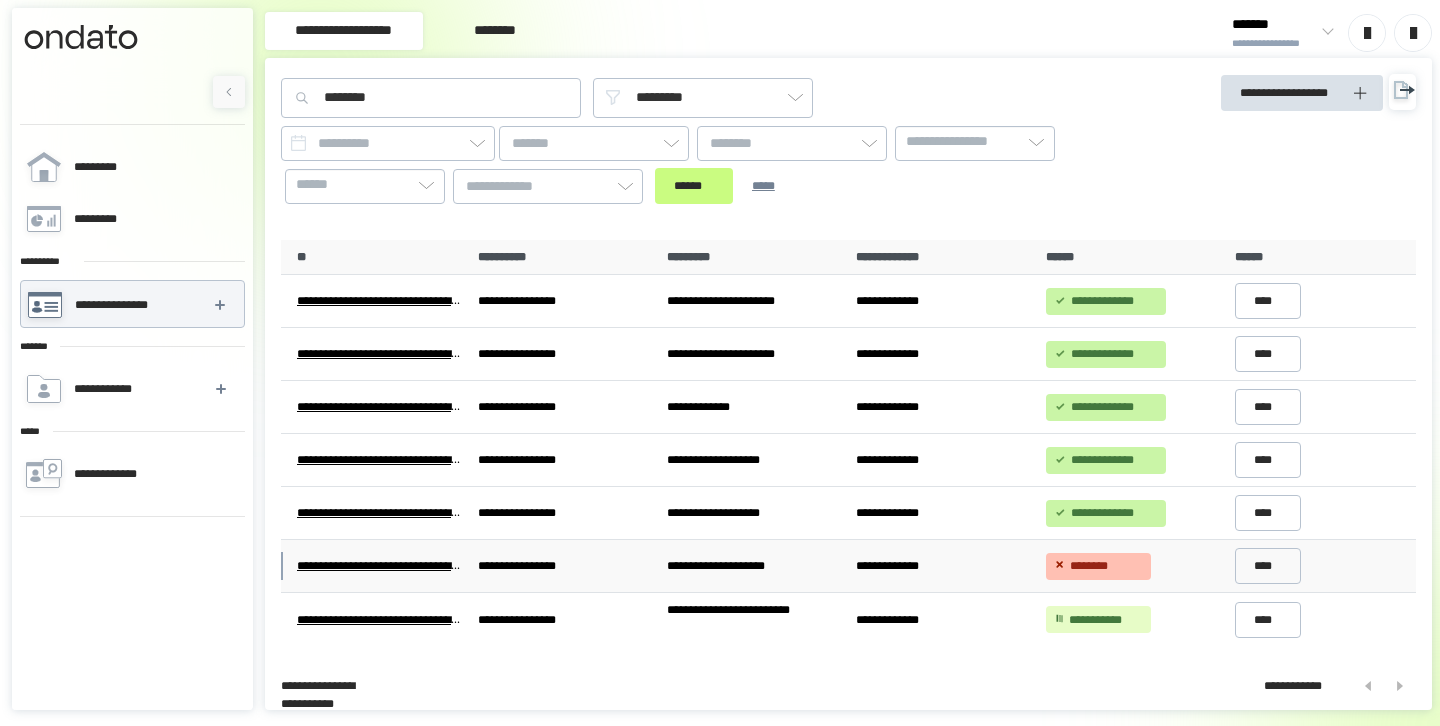 click on "**********" at bounding box center [753, 566] 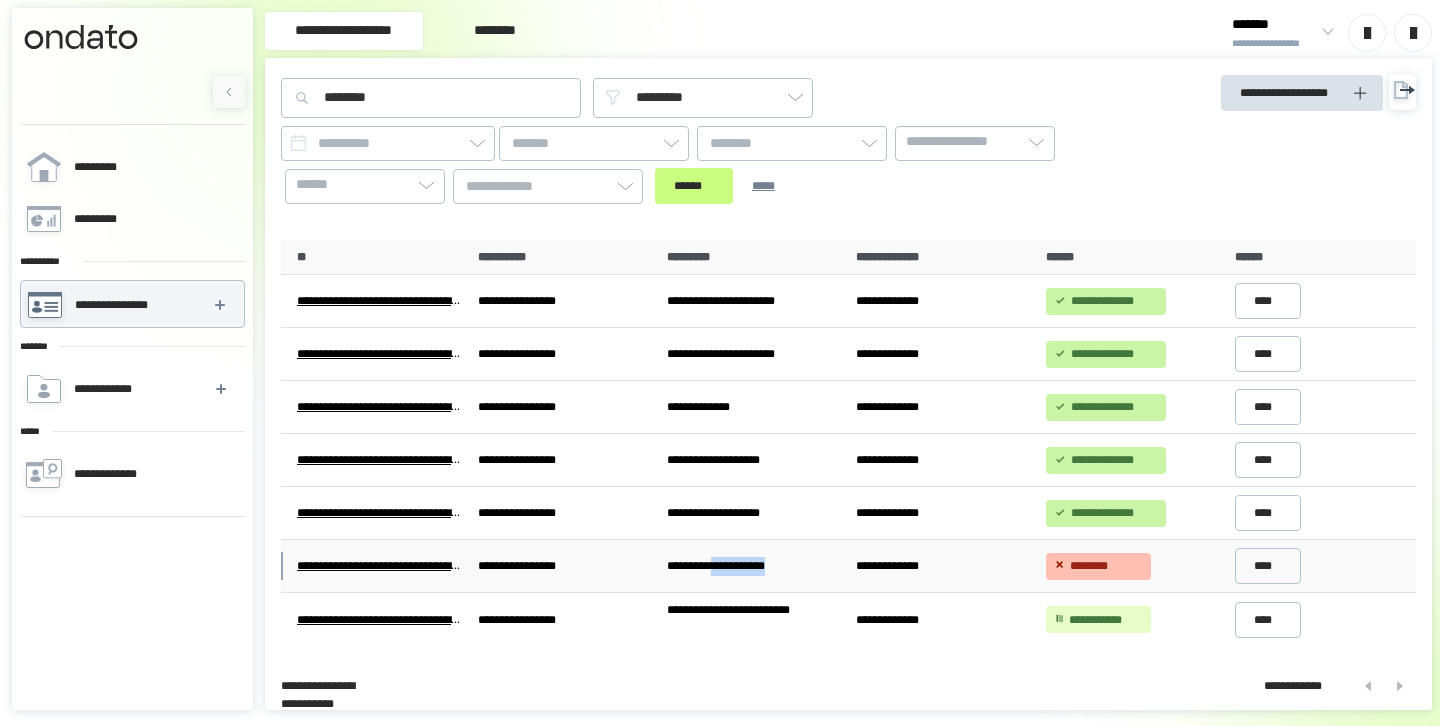 click on "**********" at bounding box center (753, 566) 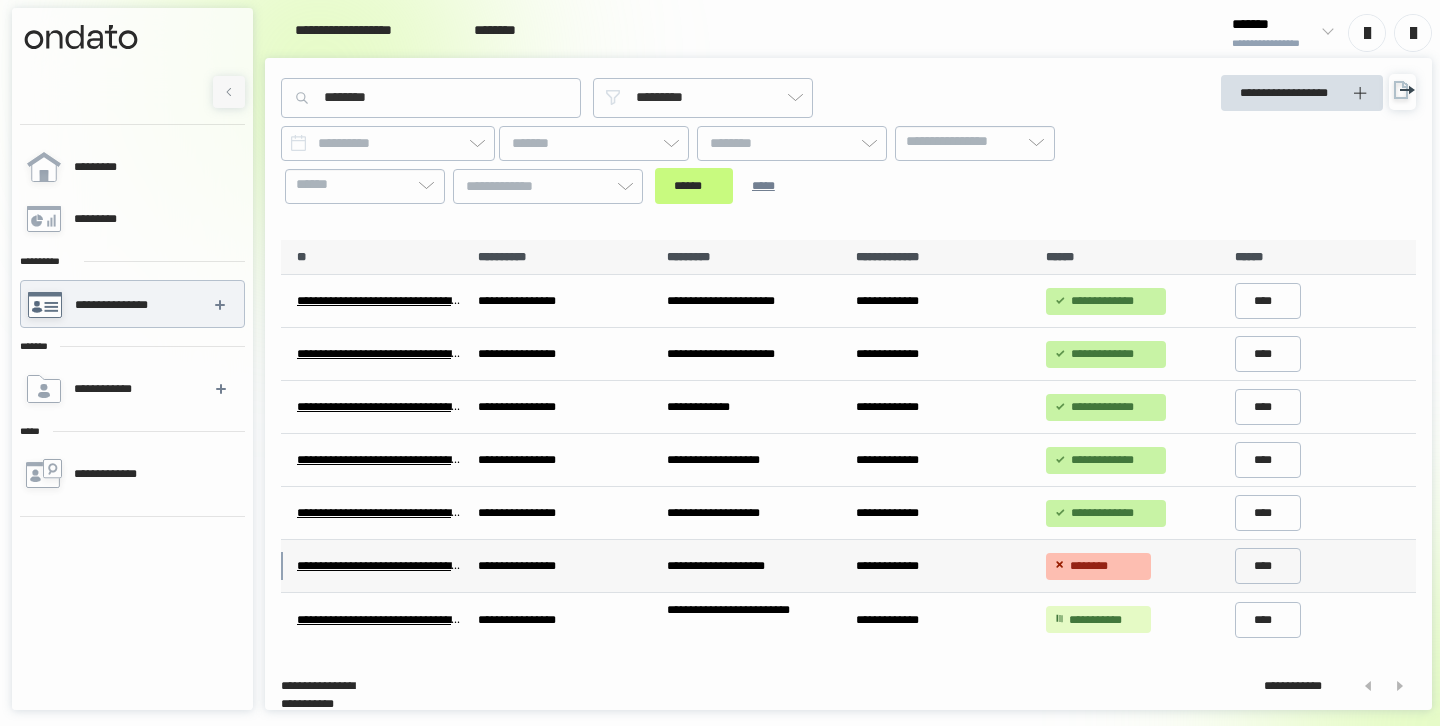 click at bounding box center (720, 363) 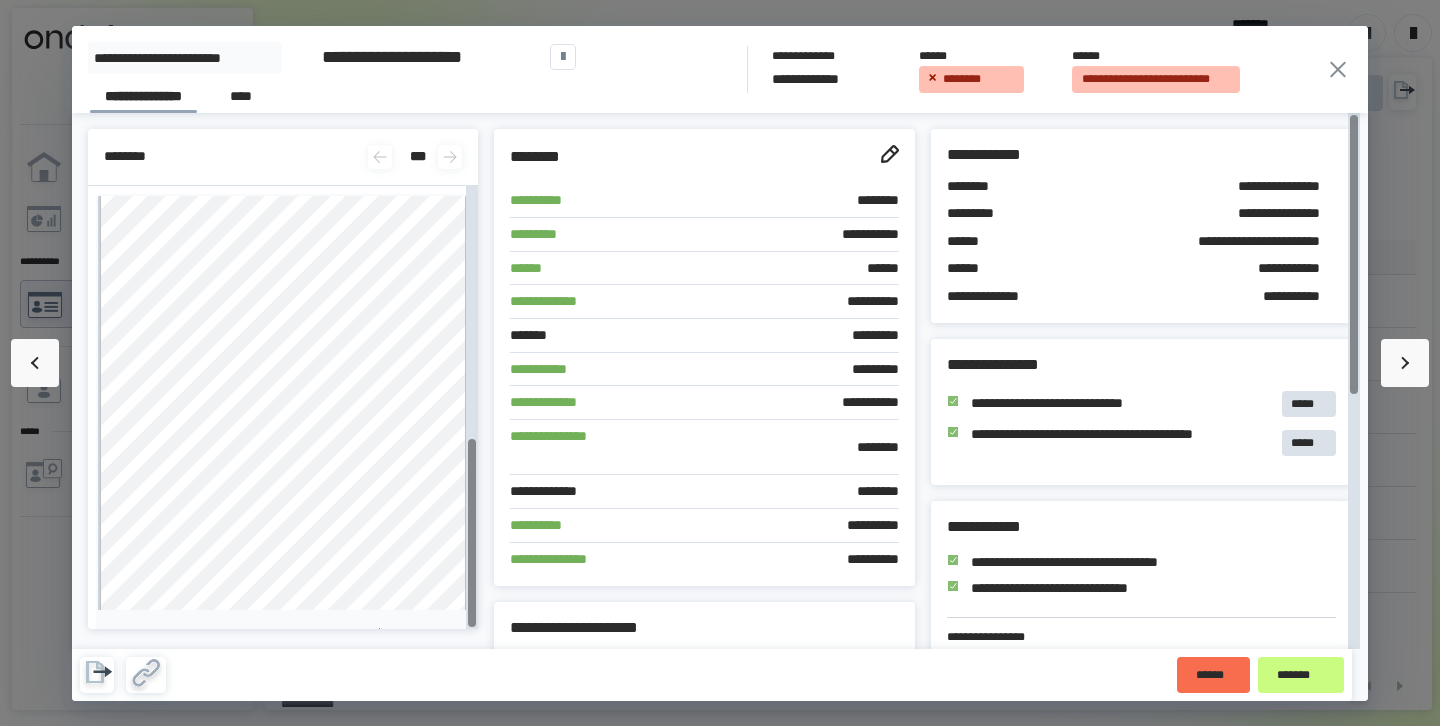 scroll, scrollTop: 592, scrollLeft: 0, axis: vertical 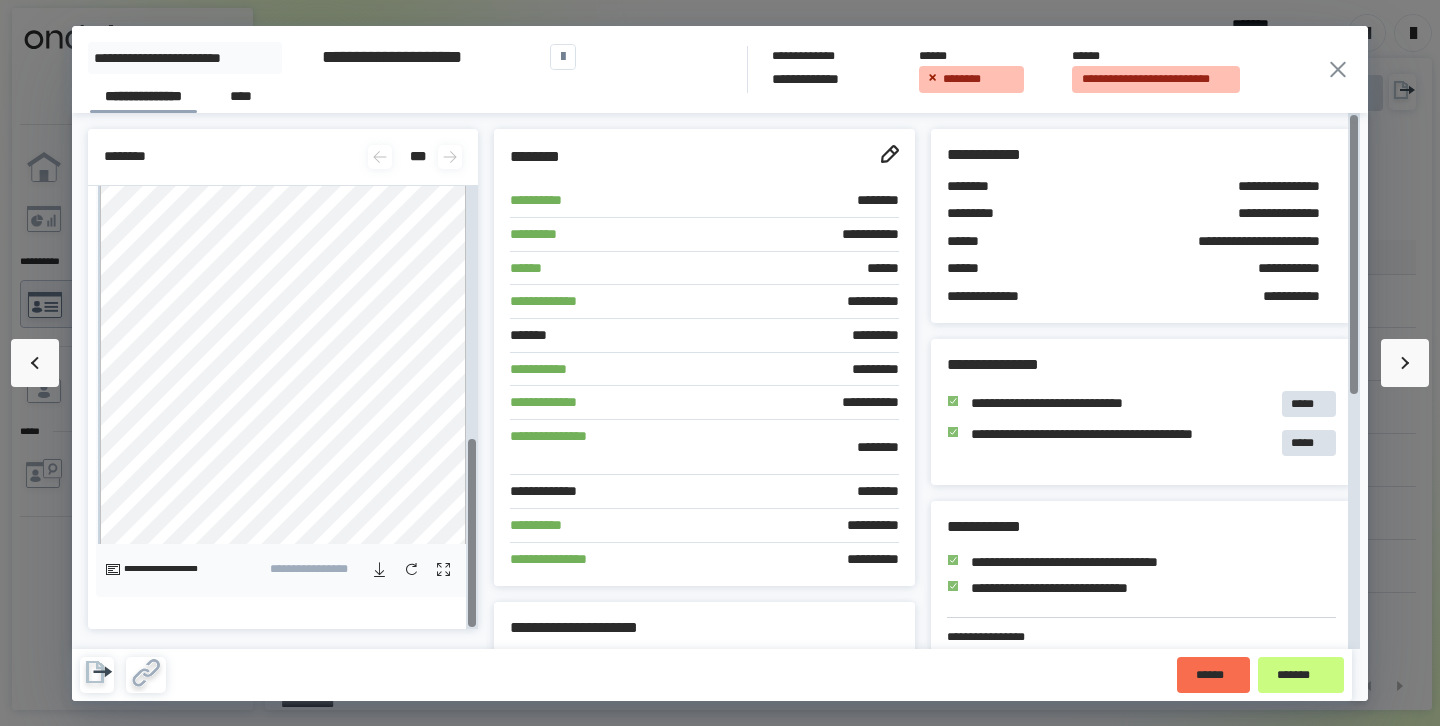 click 